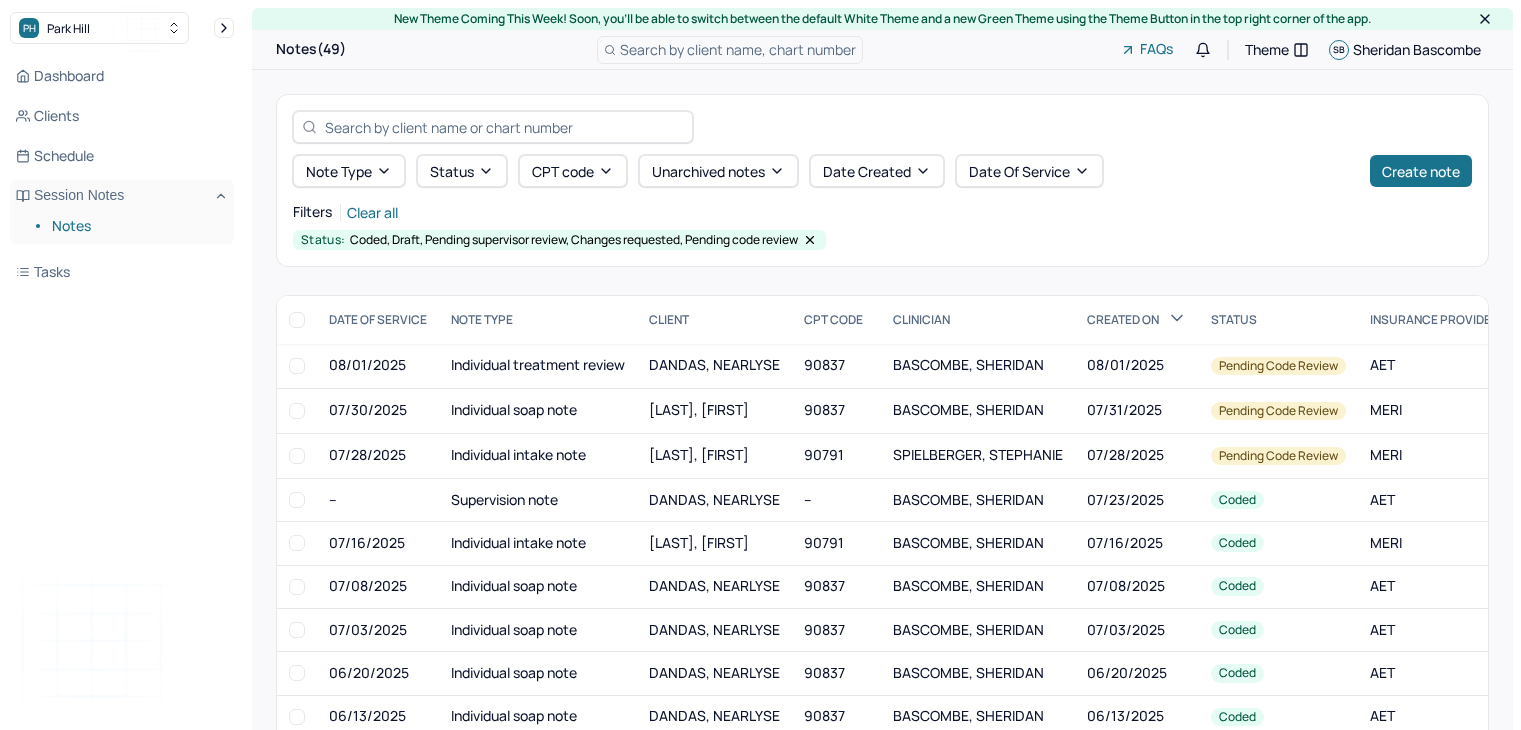 scroll, scrollTop: 0, scrollLeft: 0, axis: both 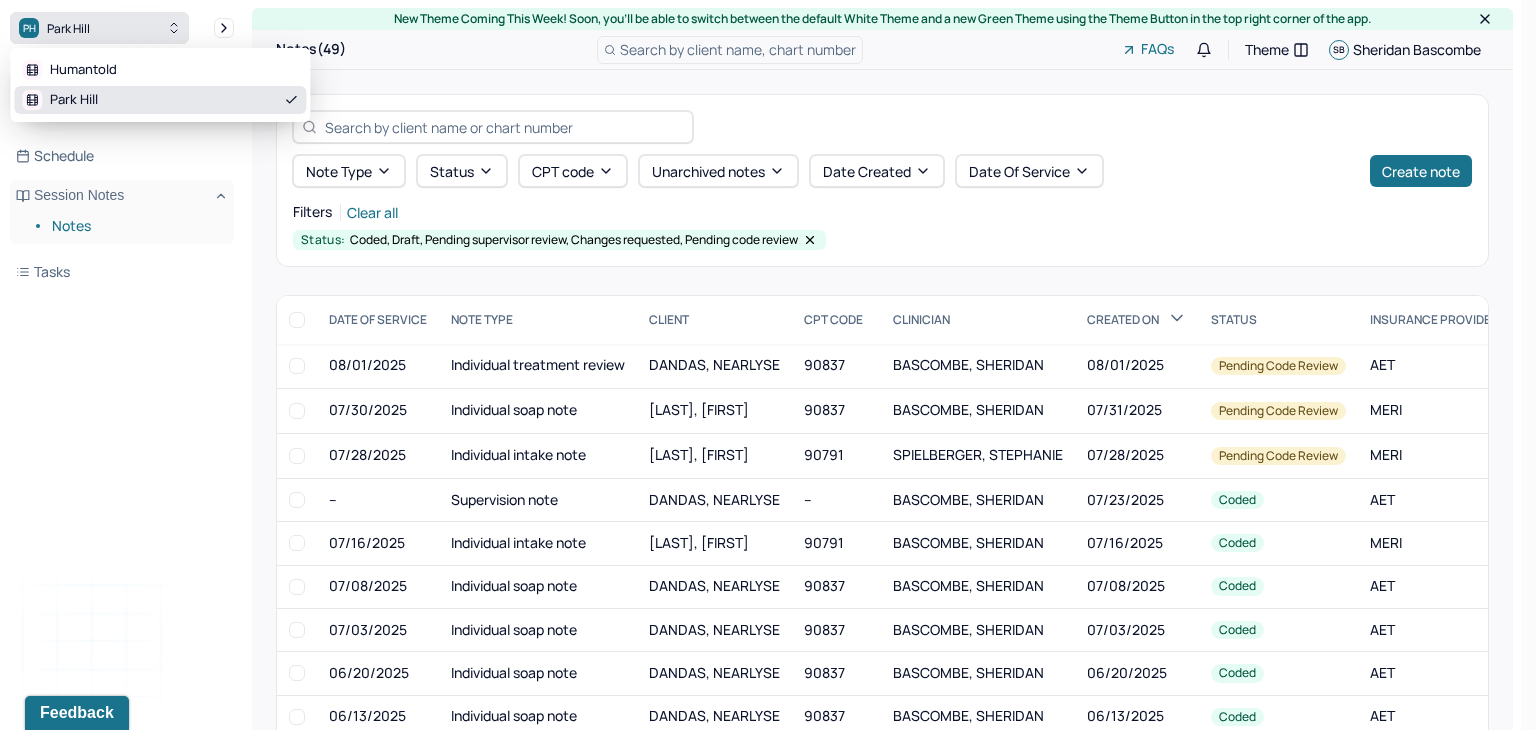 click on "PH Park Hill" at bounding box center [99, 28] 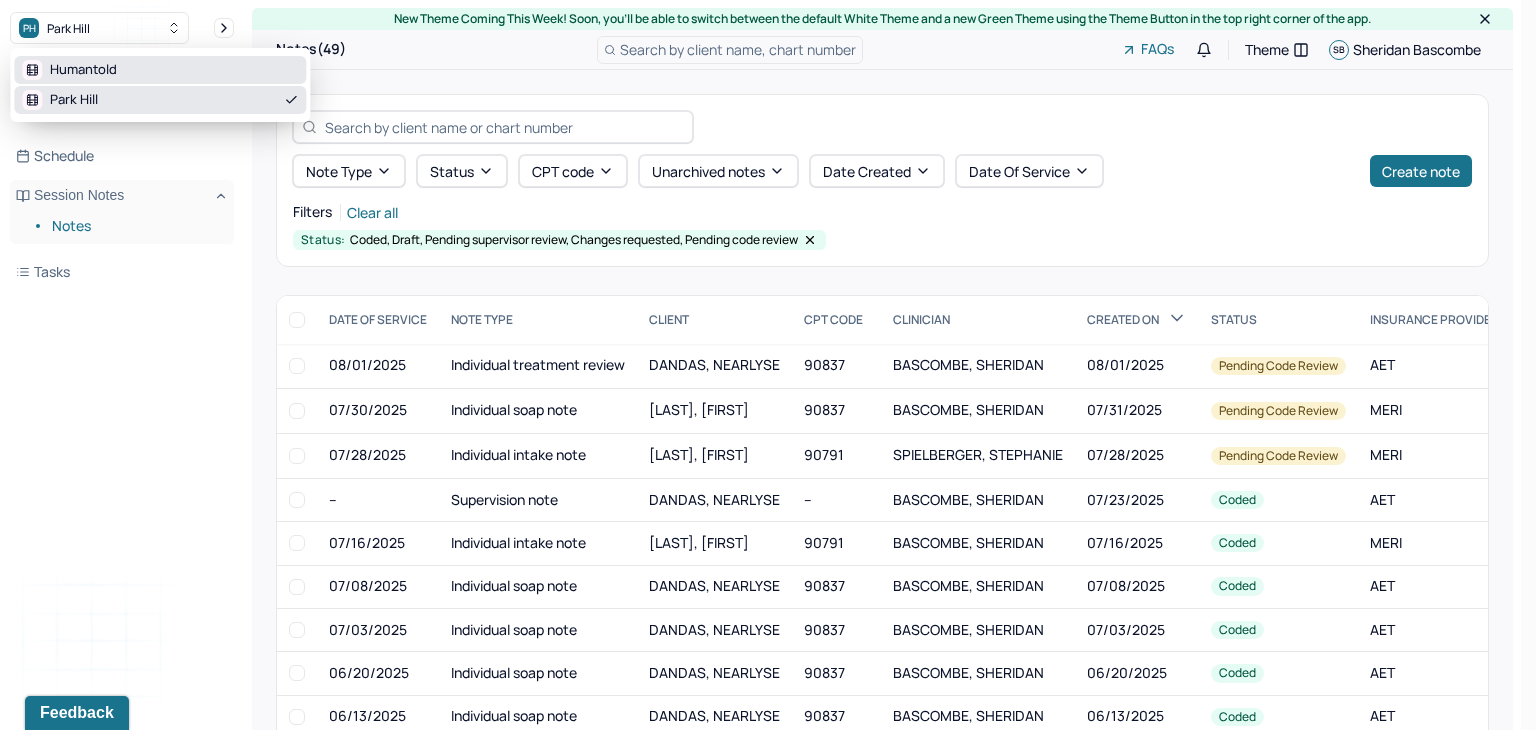 click on "Humantold" at bounding box center [160, 70] 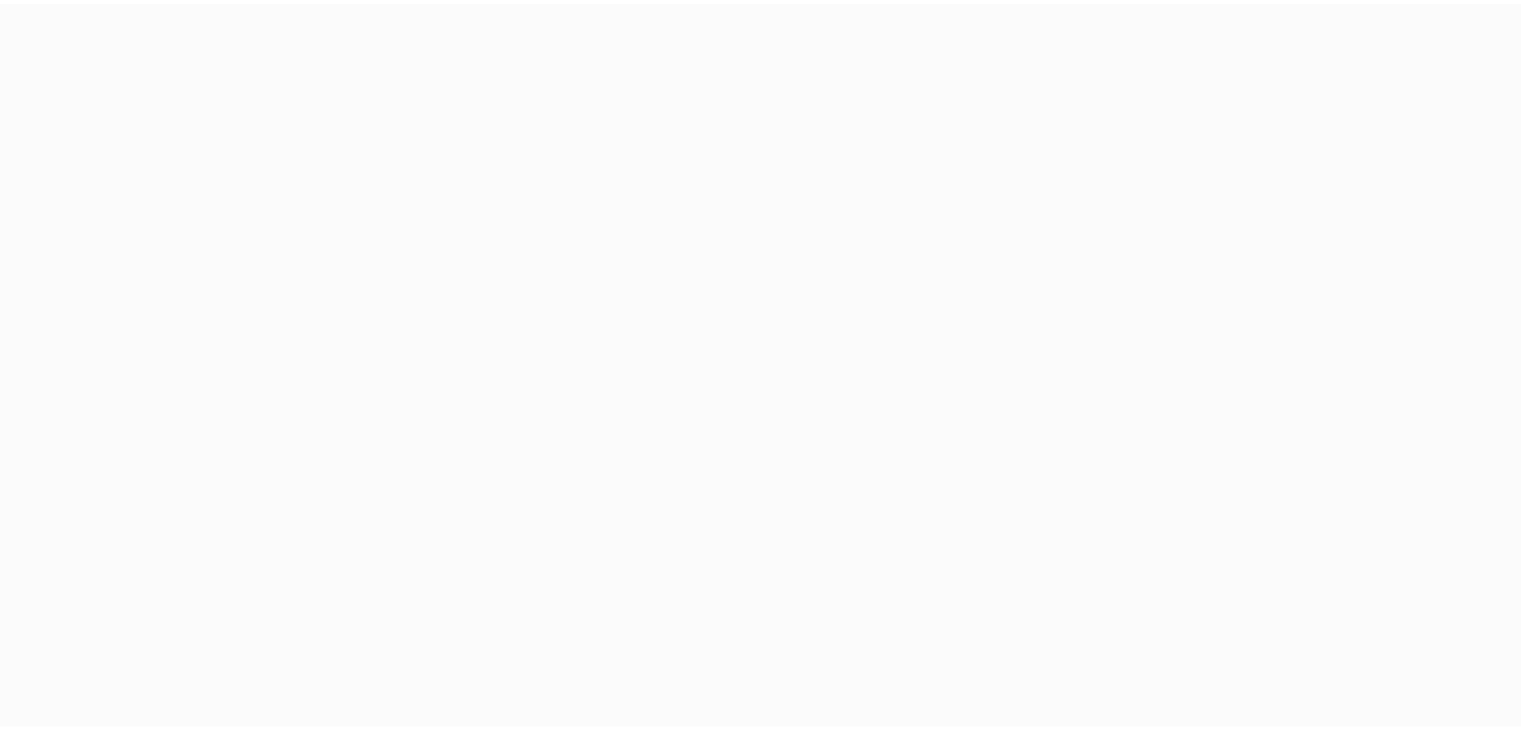 scroll, scrollTop: 0, scrollLeft: 0, axis: both 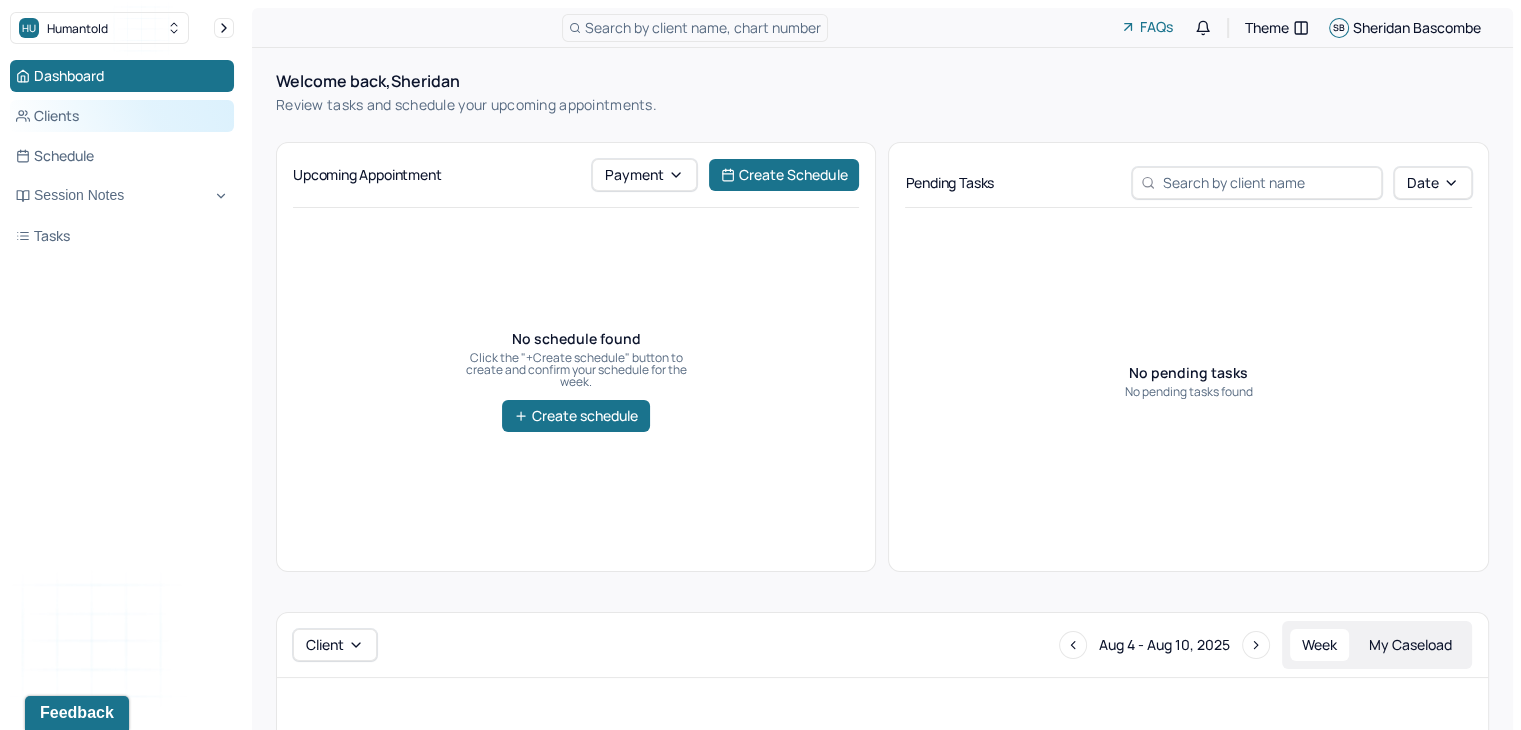 click on "Clients" at bounding box center [122, 116] 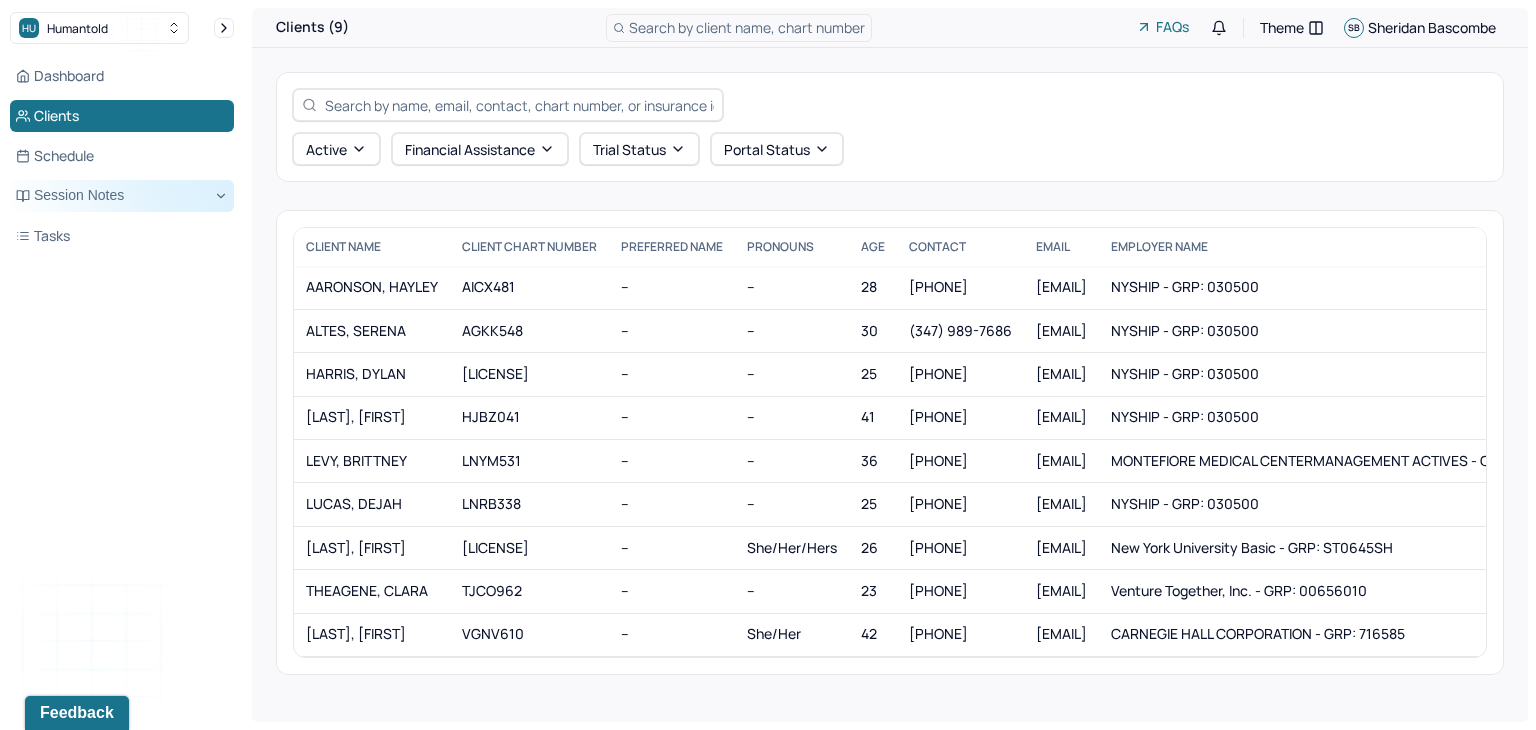 click on "Session Notes" at bounding box center (122, 196) 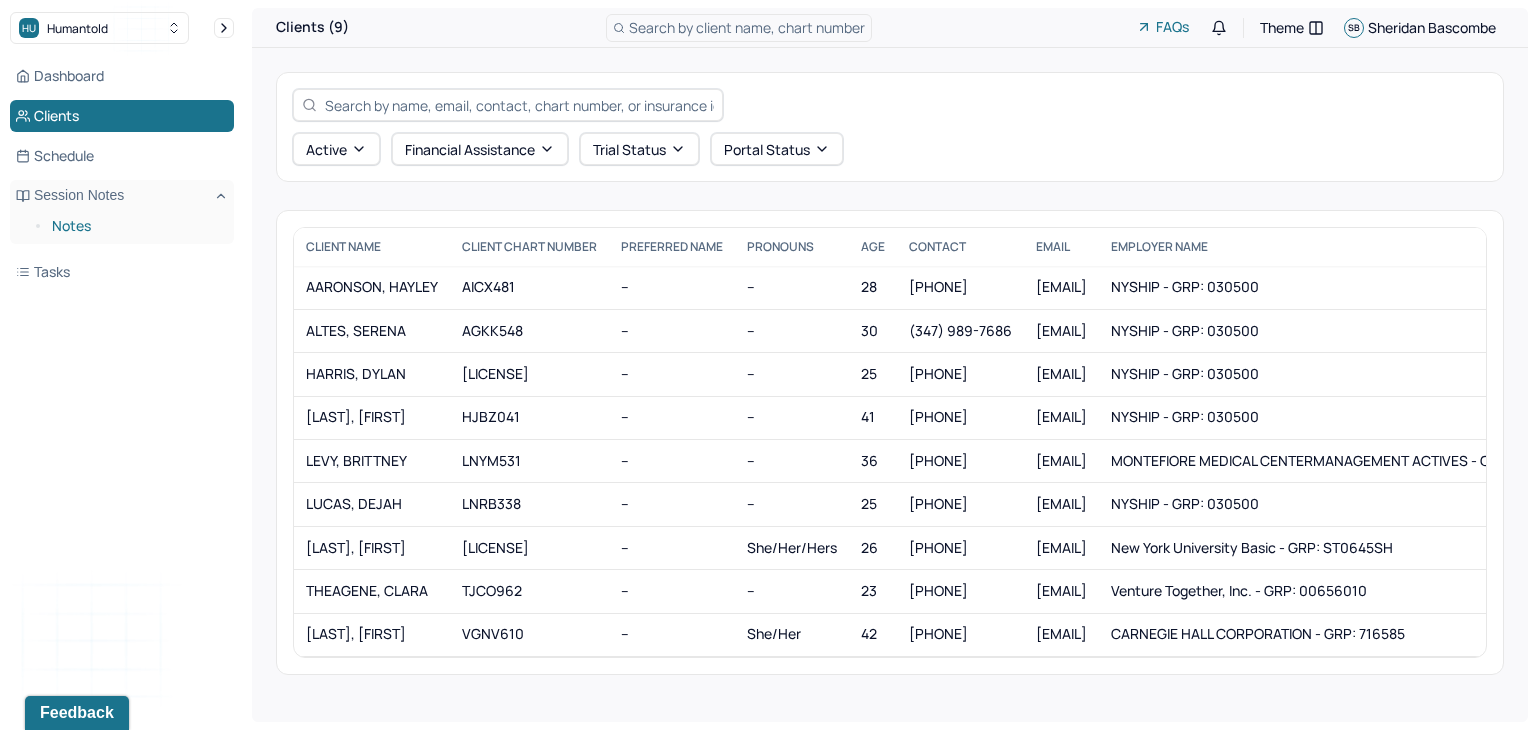 click on "Notes" at bounding box center (135, 226) 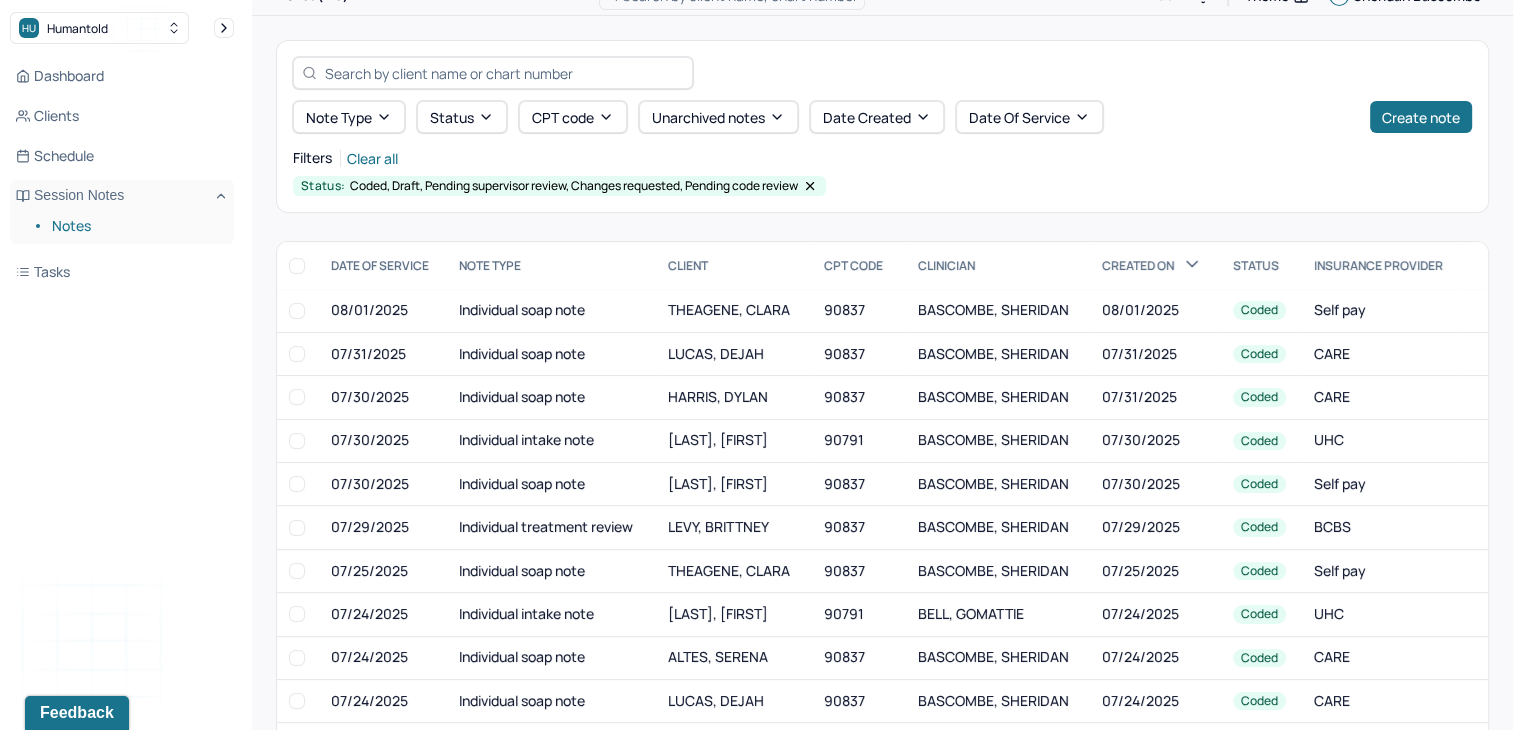 scroll, scrollTop: 0, scrollLeft: 0, axis: both 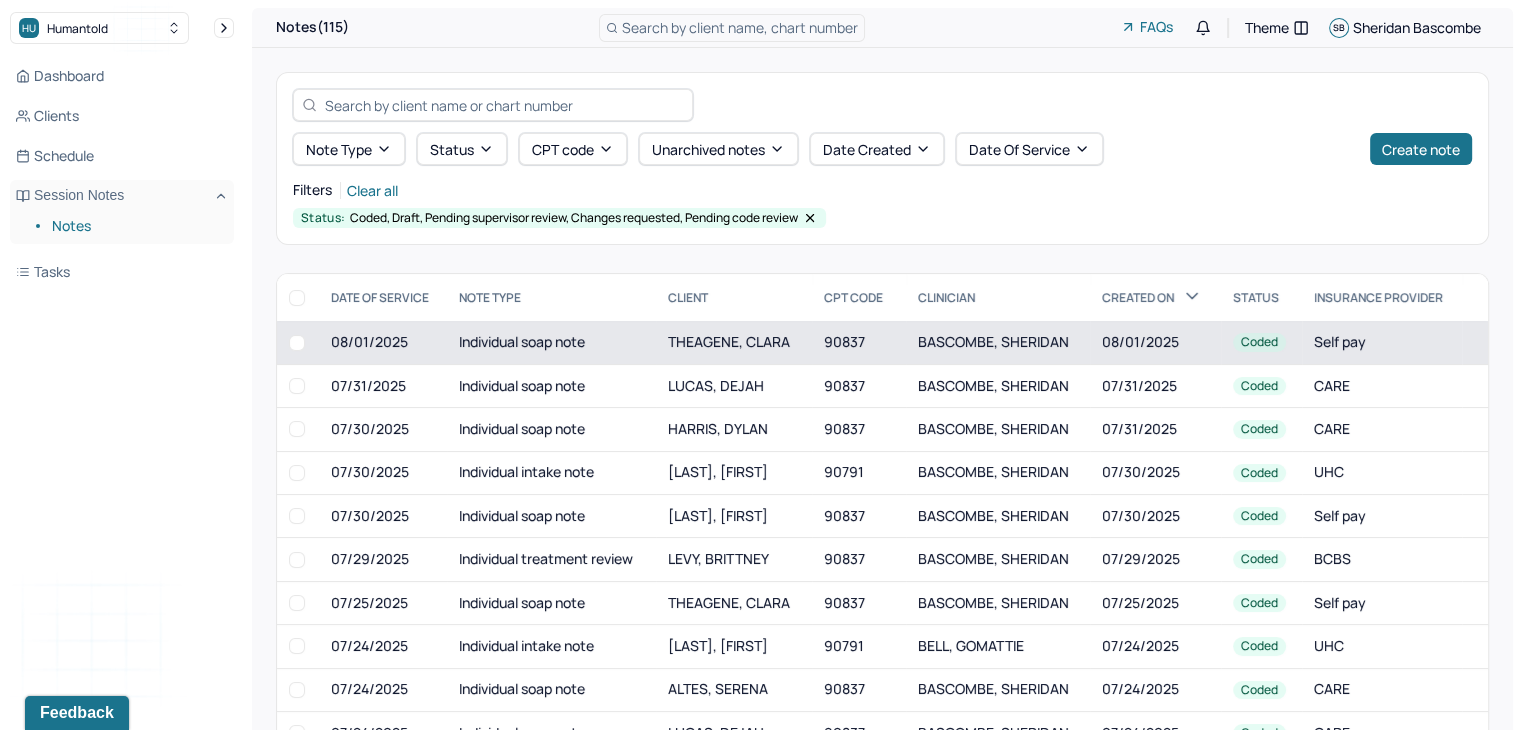 click on "Individual soap note" at bounding box center [551, 342] 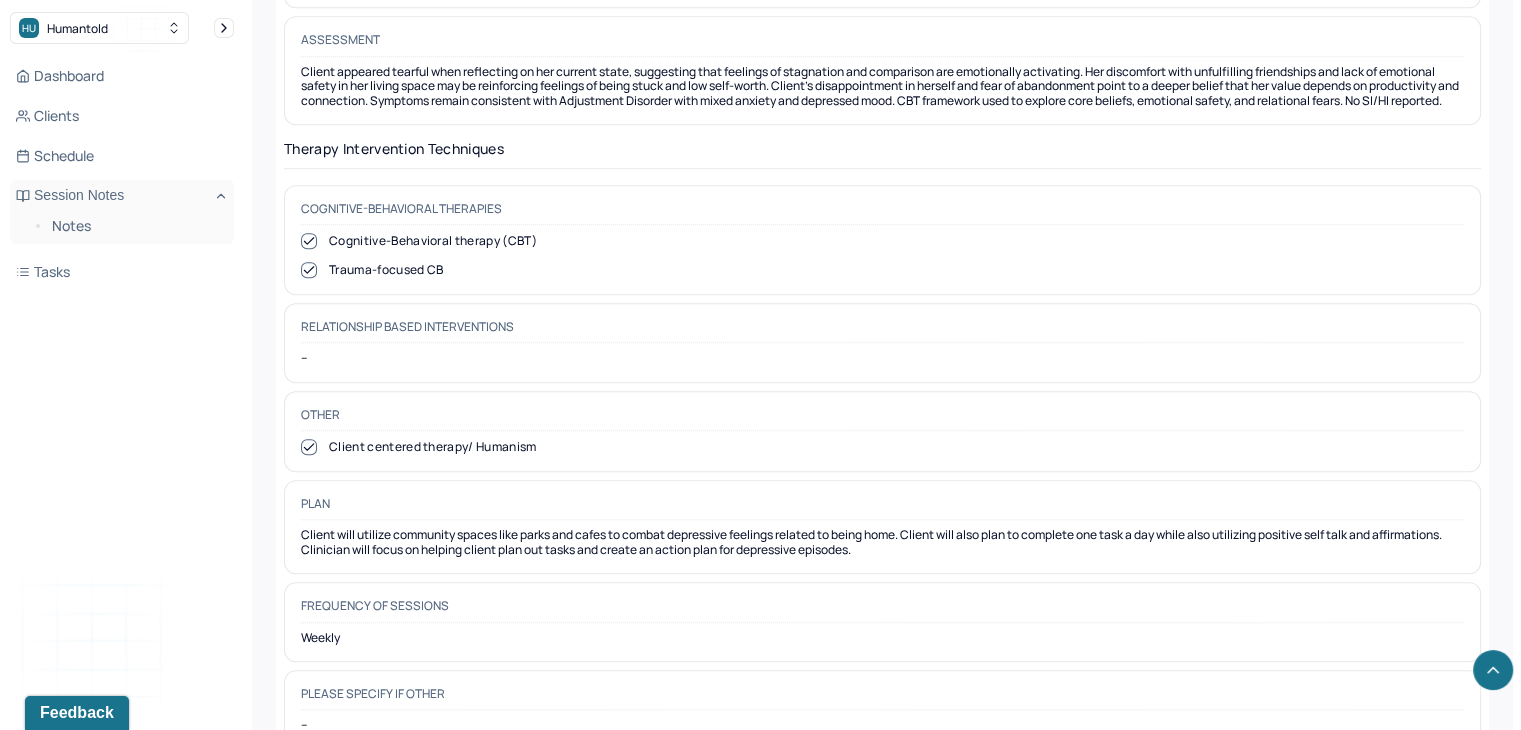 scroll, scrollTop: 1912, scrollLeft: 0, axis: vertical 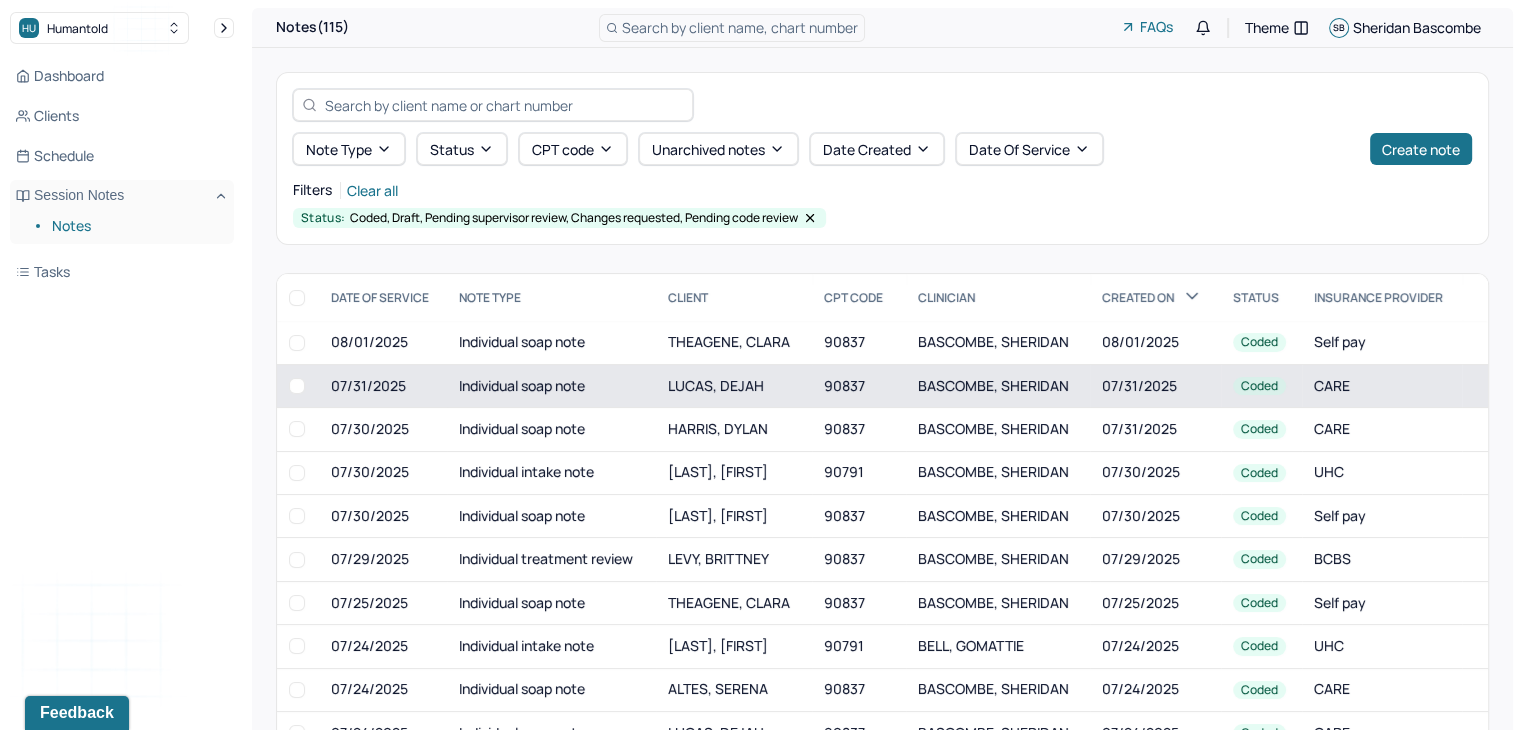 click on "Individual soap note" at bounding box center (551, 385) 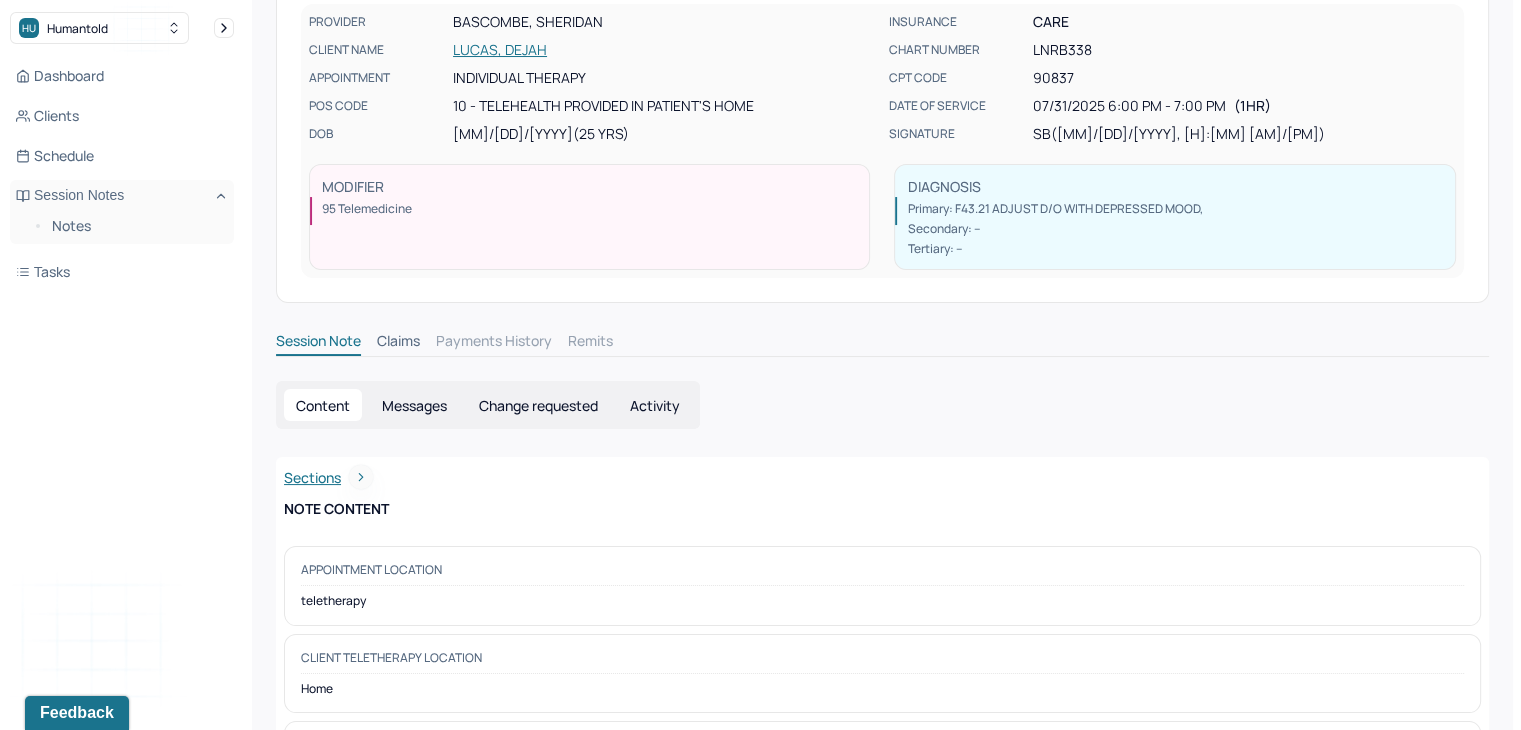 scroll, scrollTop: 0, scrollLeft: 0, axis: both 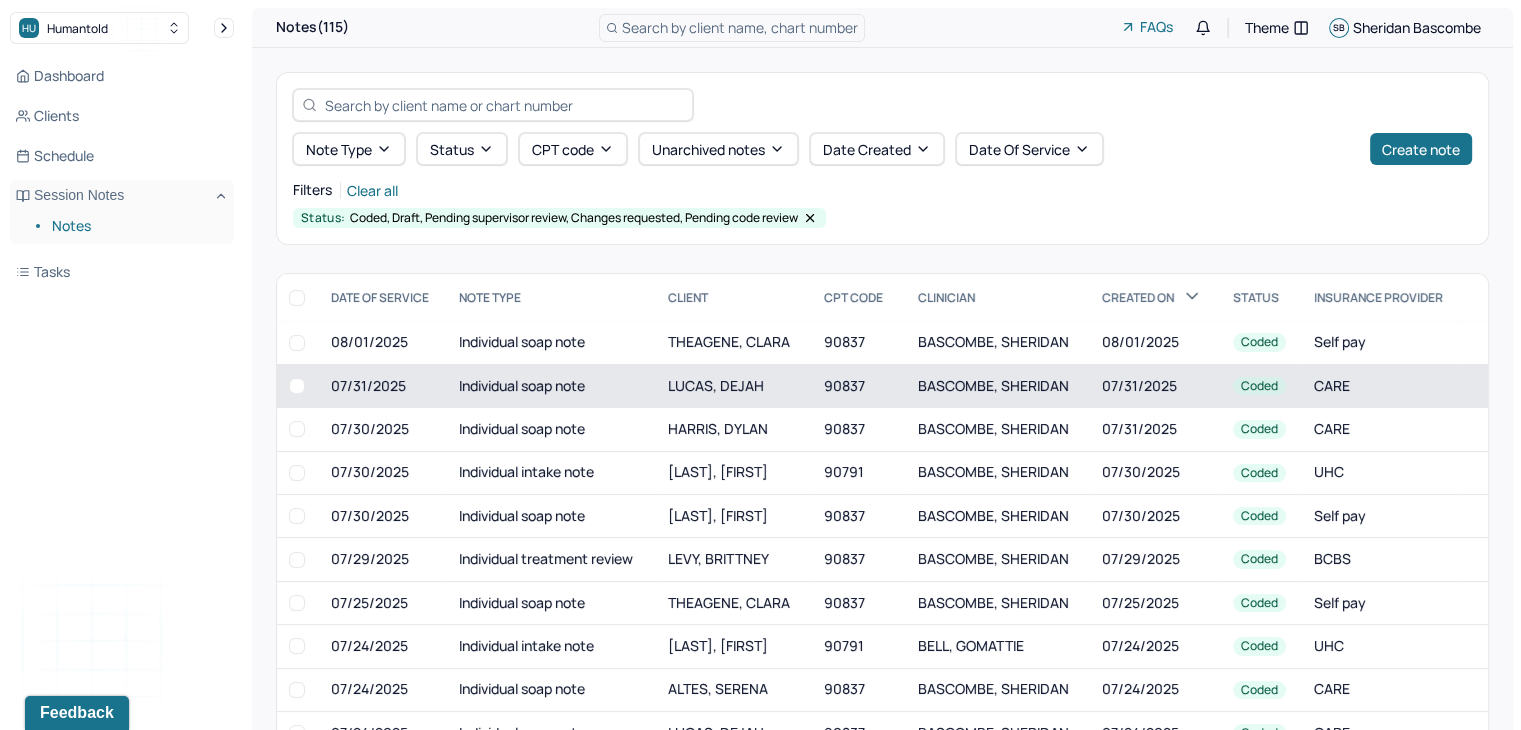 click on "Individual soap note" at bounding box center (551, 385) 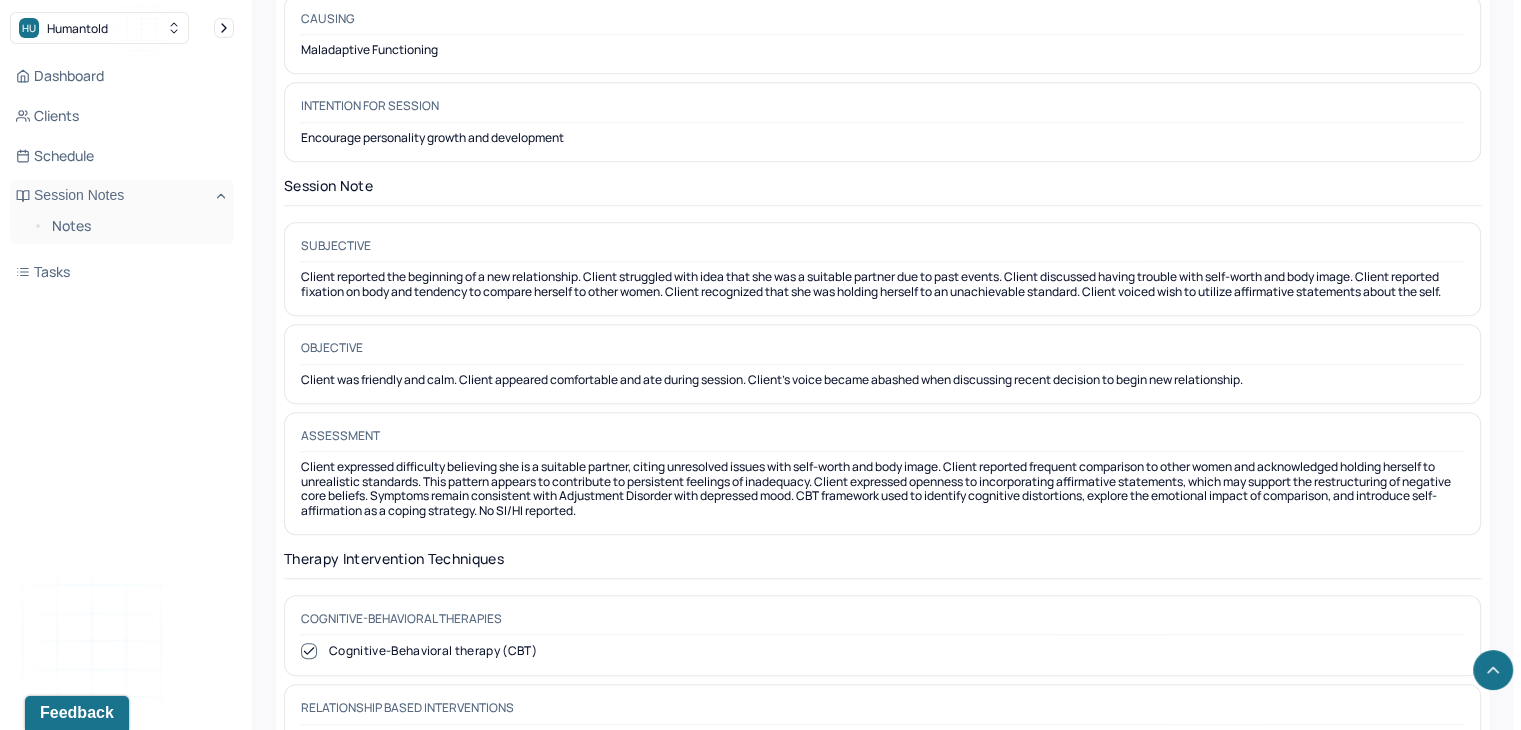 scroll, scrollTop: 1515, scrollLeft: 0, axis: vertical 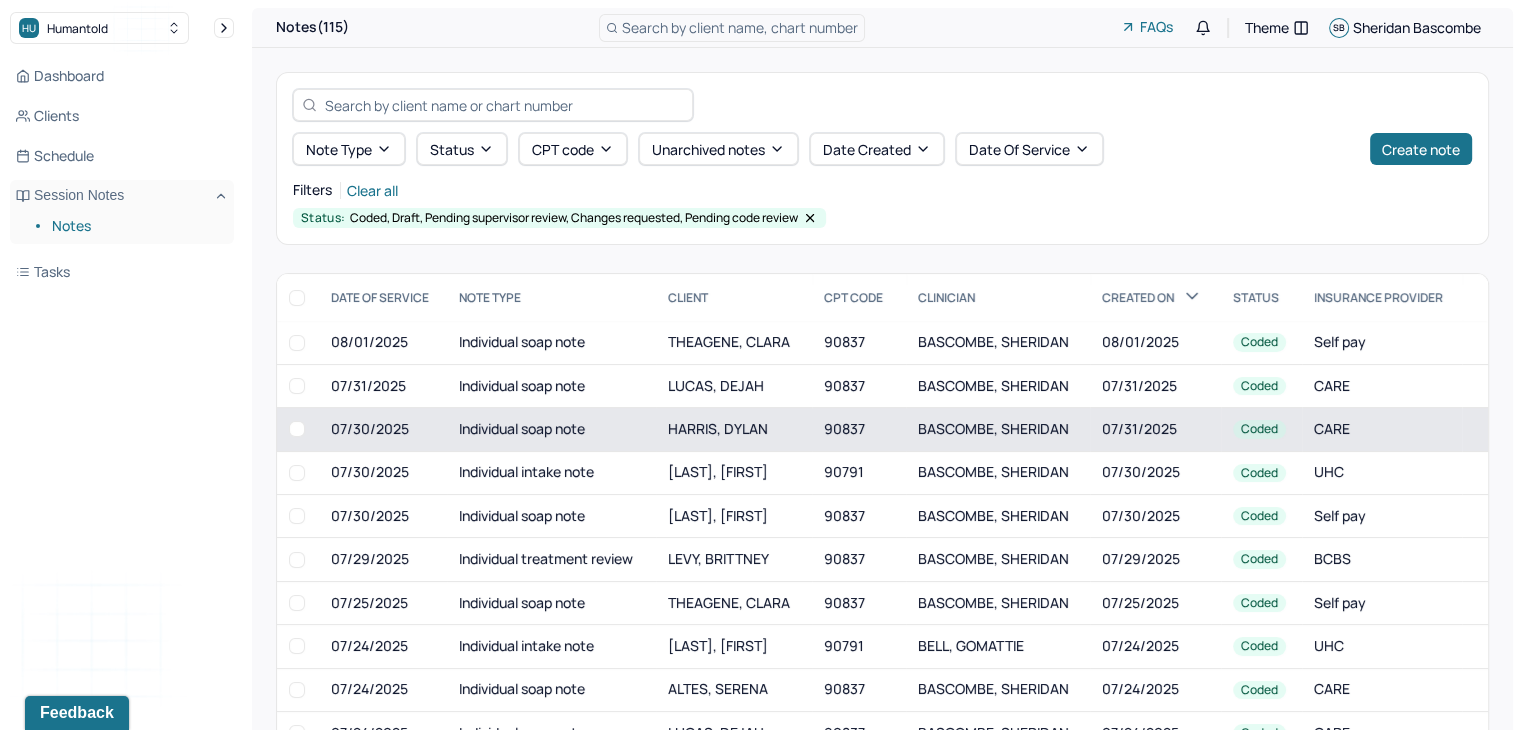 click on "07/30/2025" at bounding box center (383, 429) 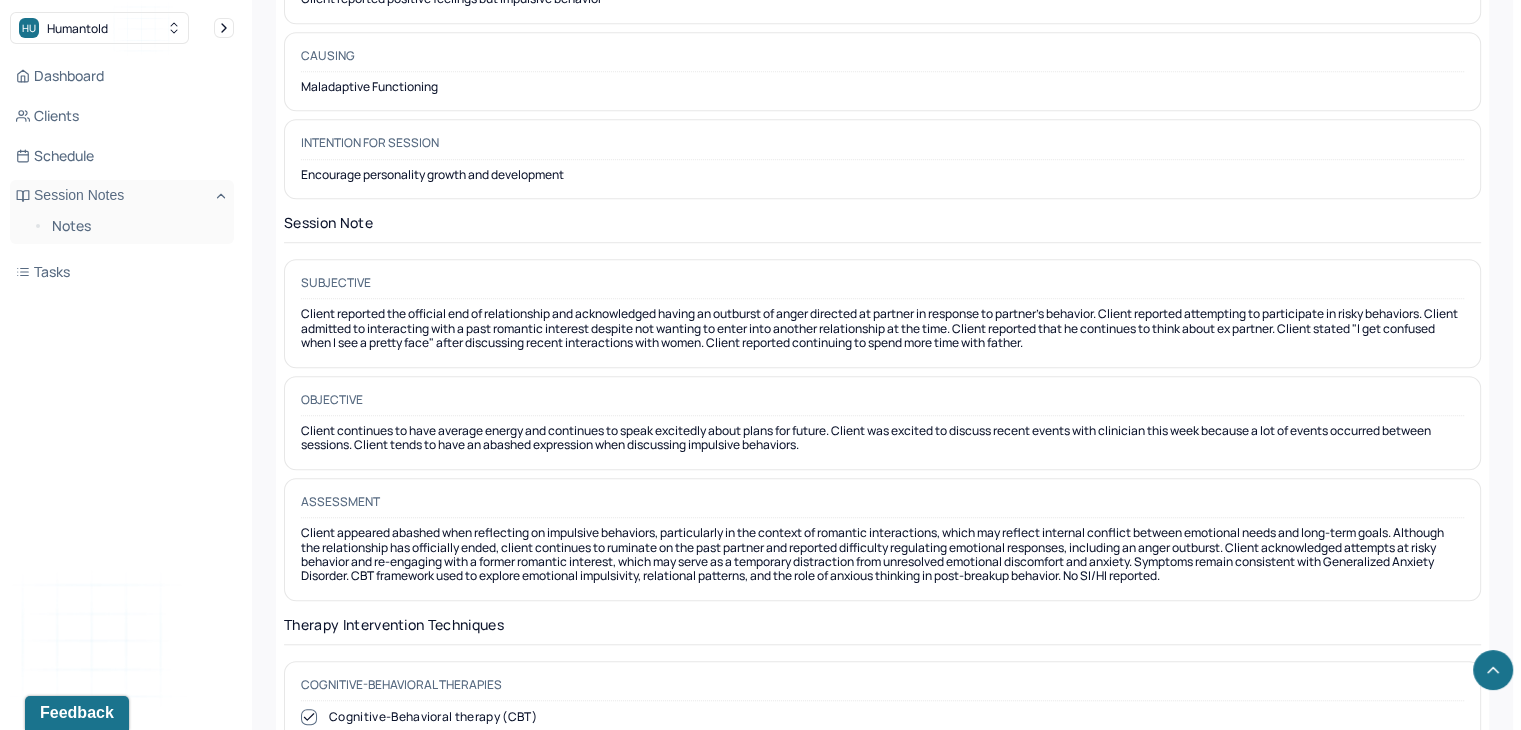 scroll, scrollTop: 1460, scrollLeft: 0, axis: vertical 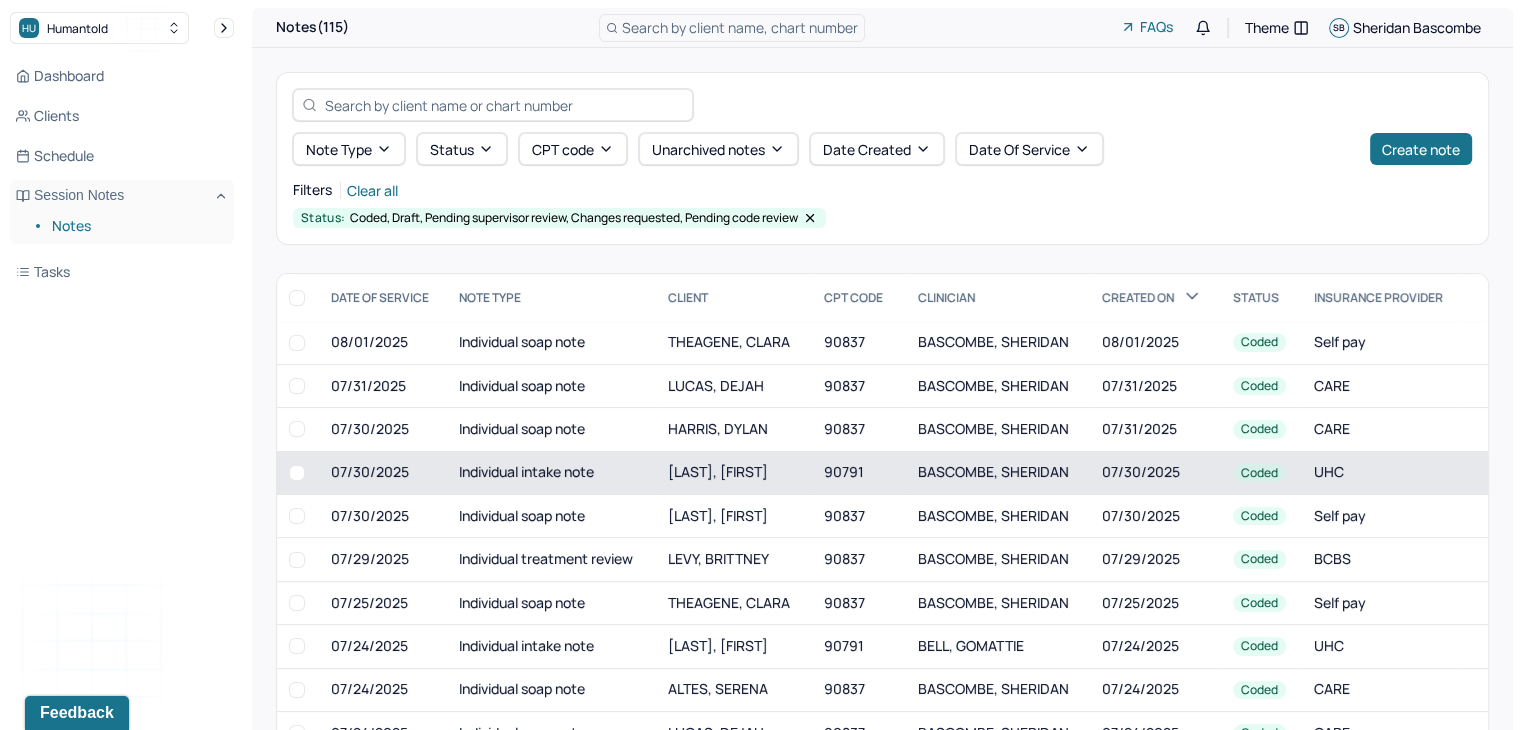 click on "Individual intake note" at bounding box center (551, 472) 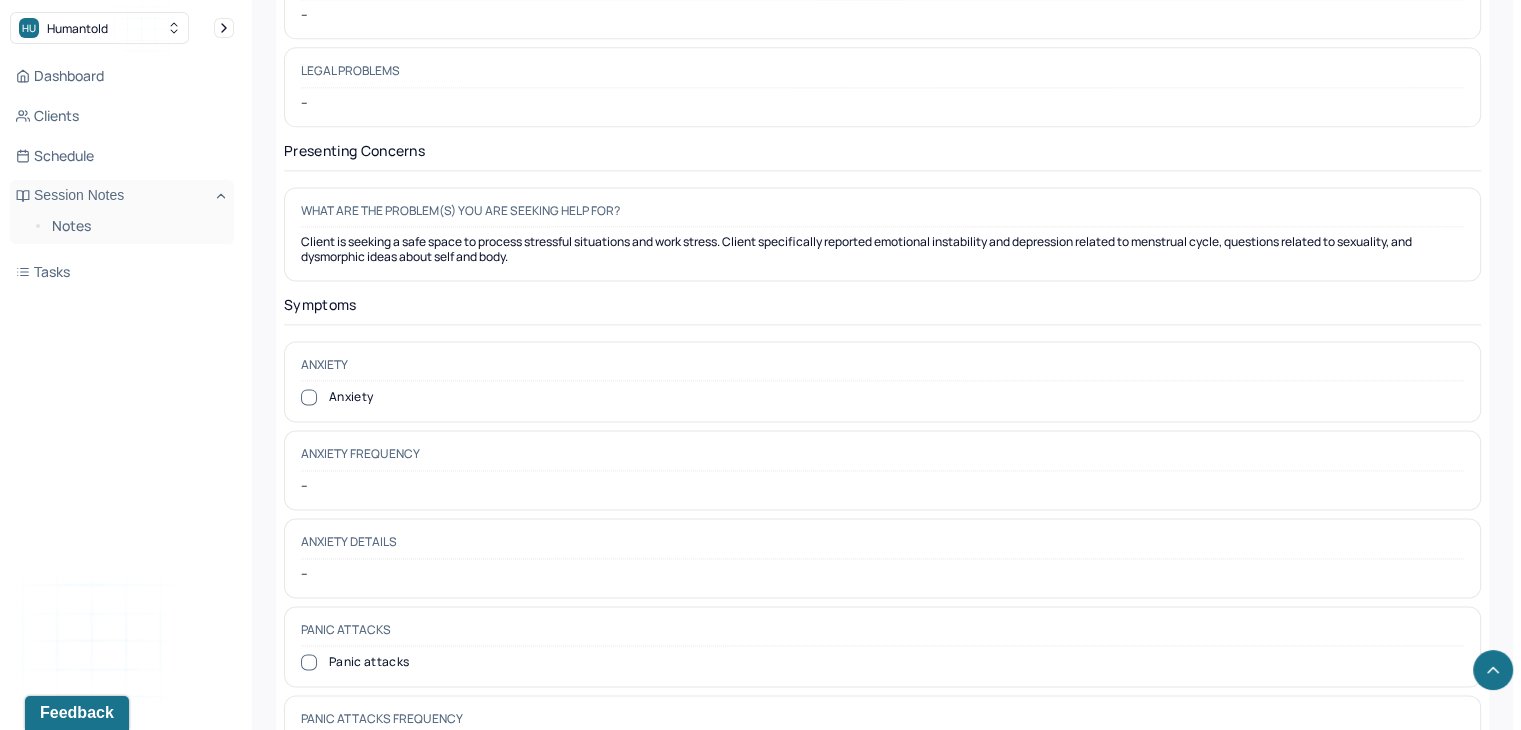 scroll, scrollTop: 2816, scrollLeft: 0, axis: vertical 